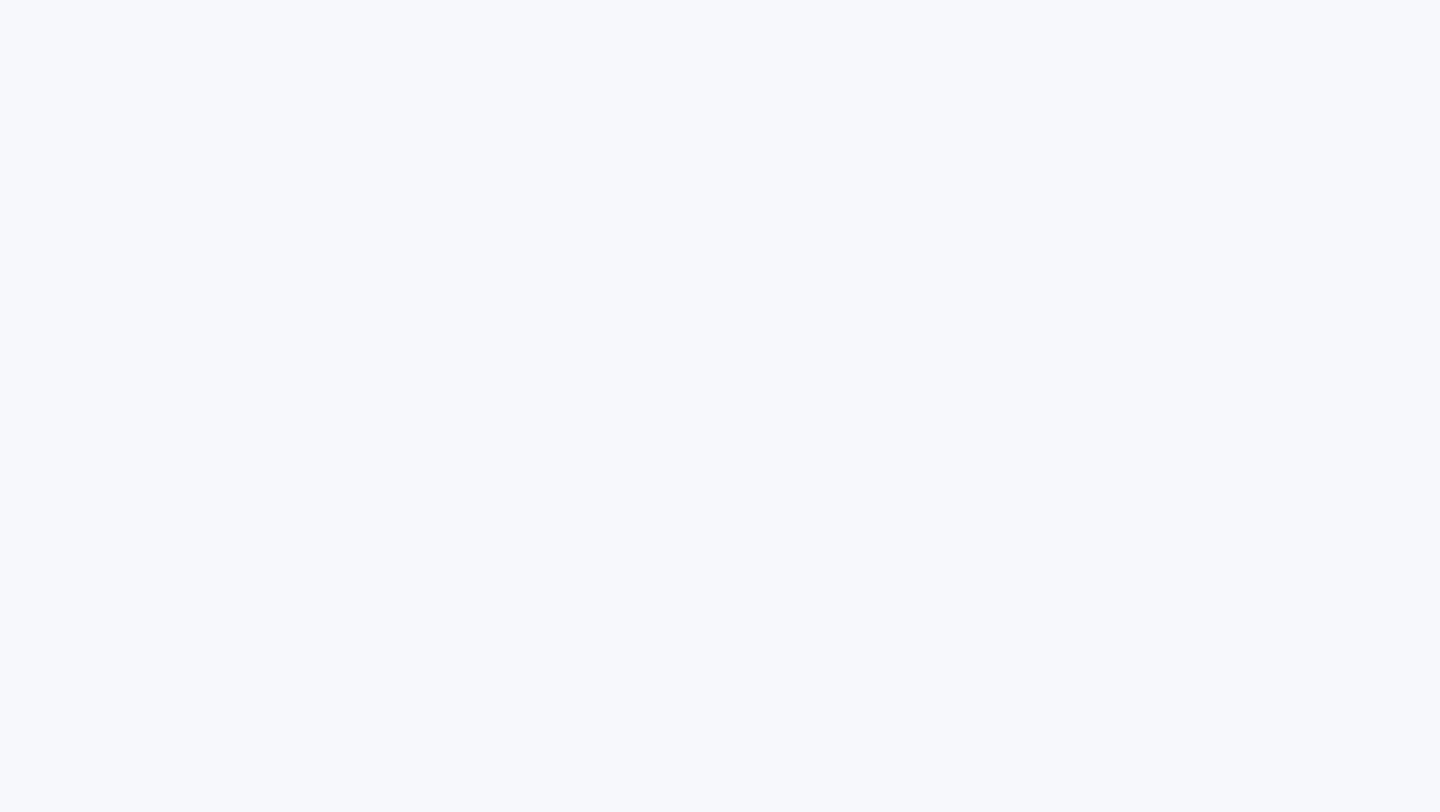 scroll, scrollTop: 0, scrollLeft: 0, axis: both 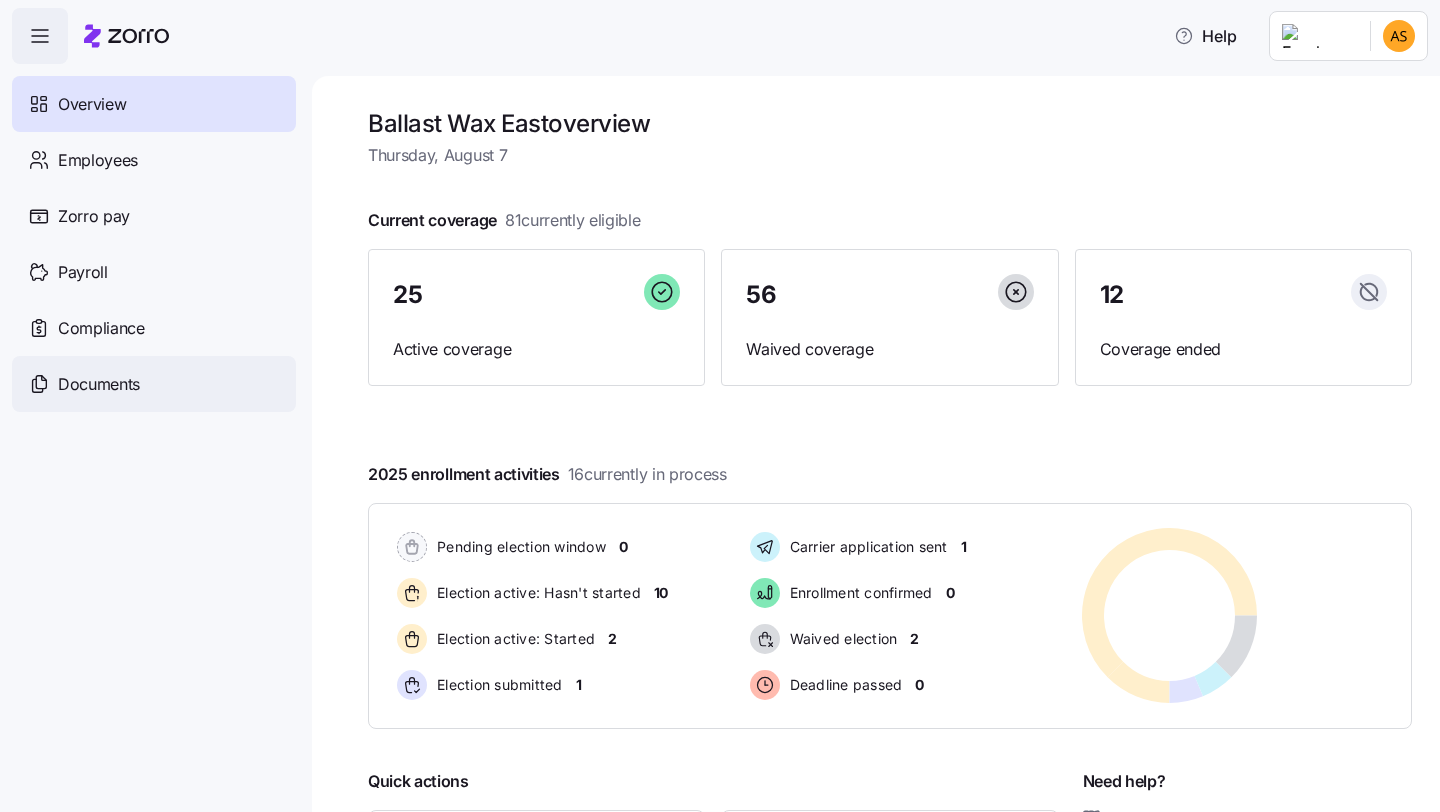 click on "Documents" at bounding box center (154, 384) 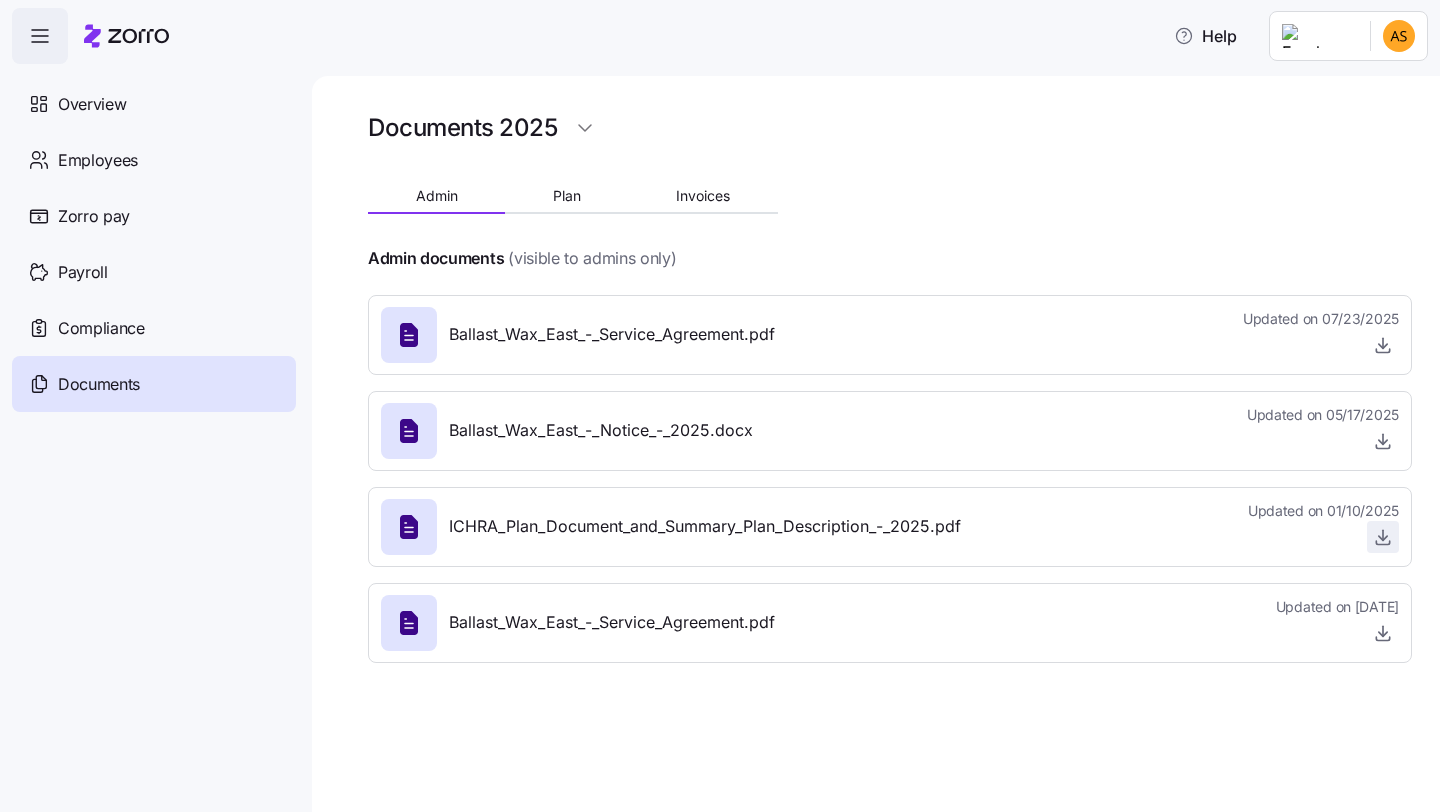 click 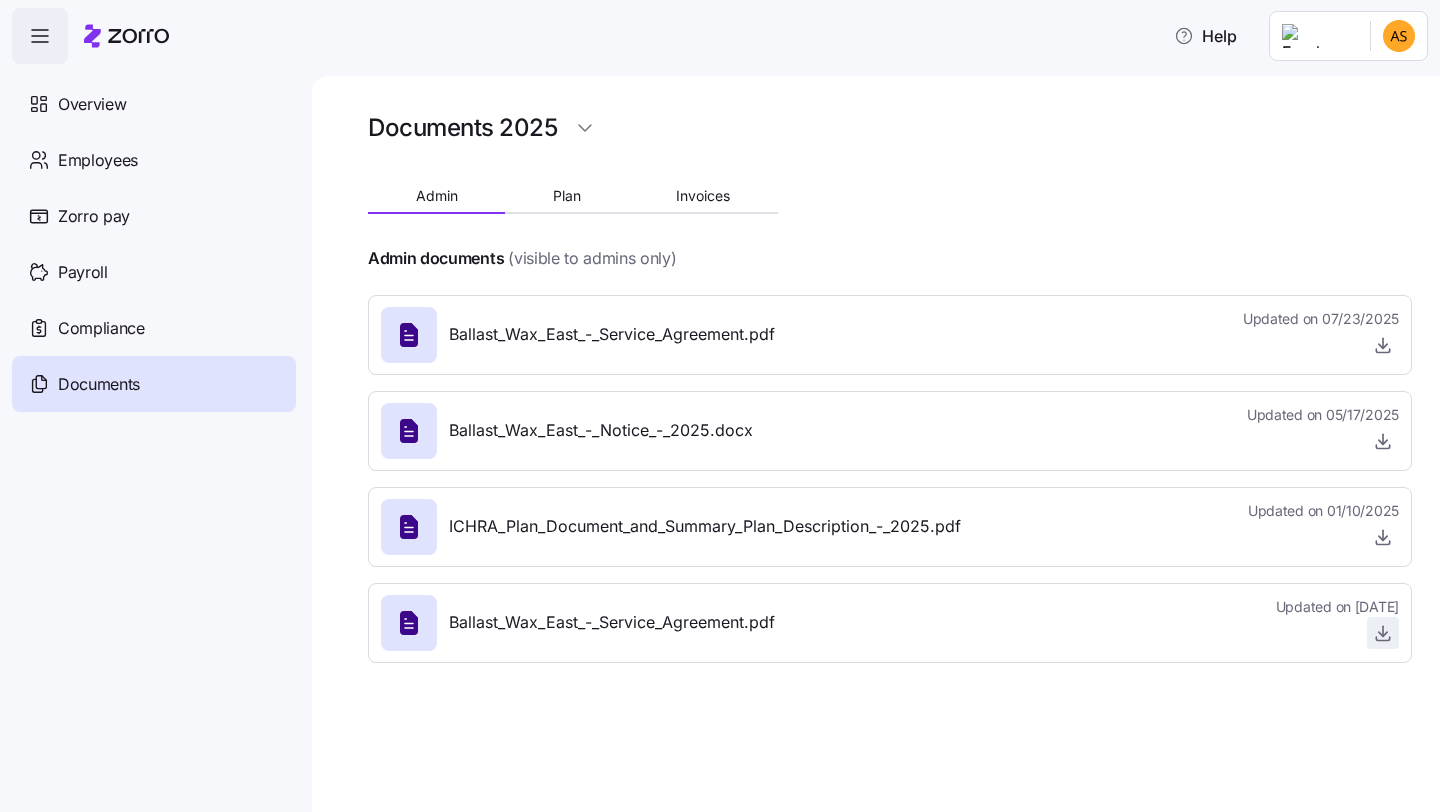 click 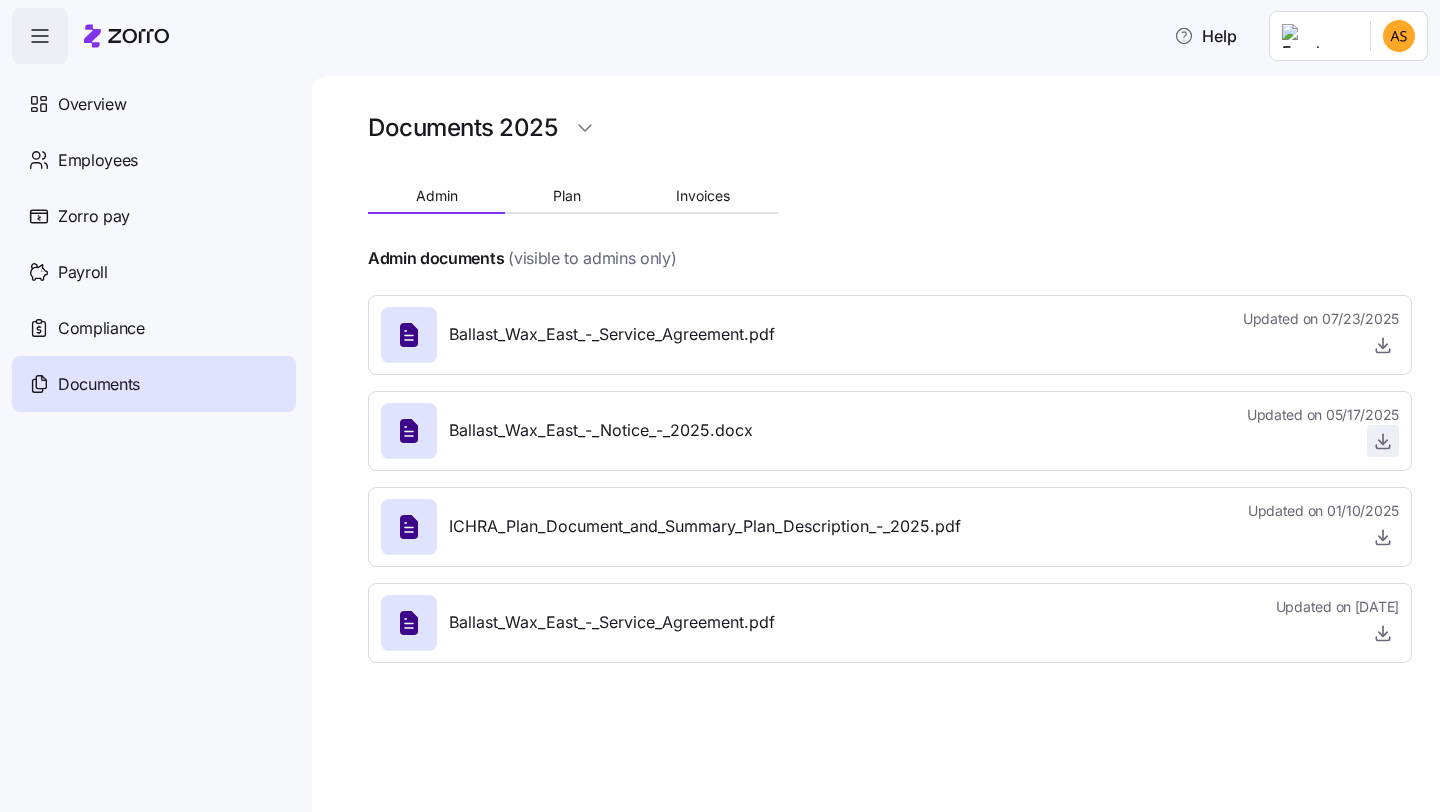 click 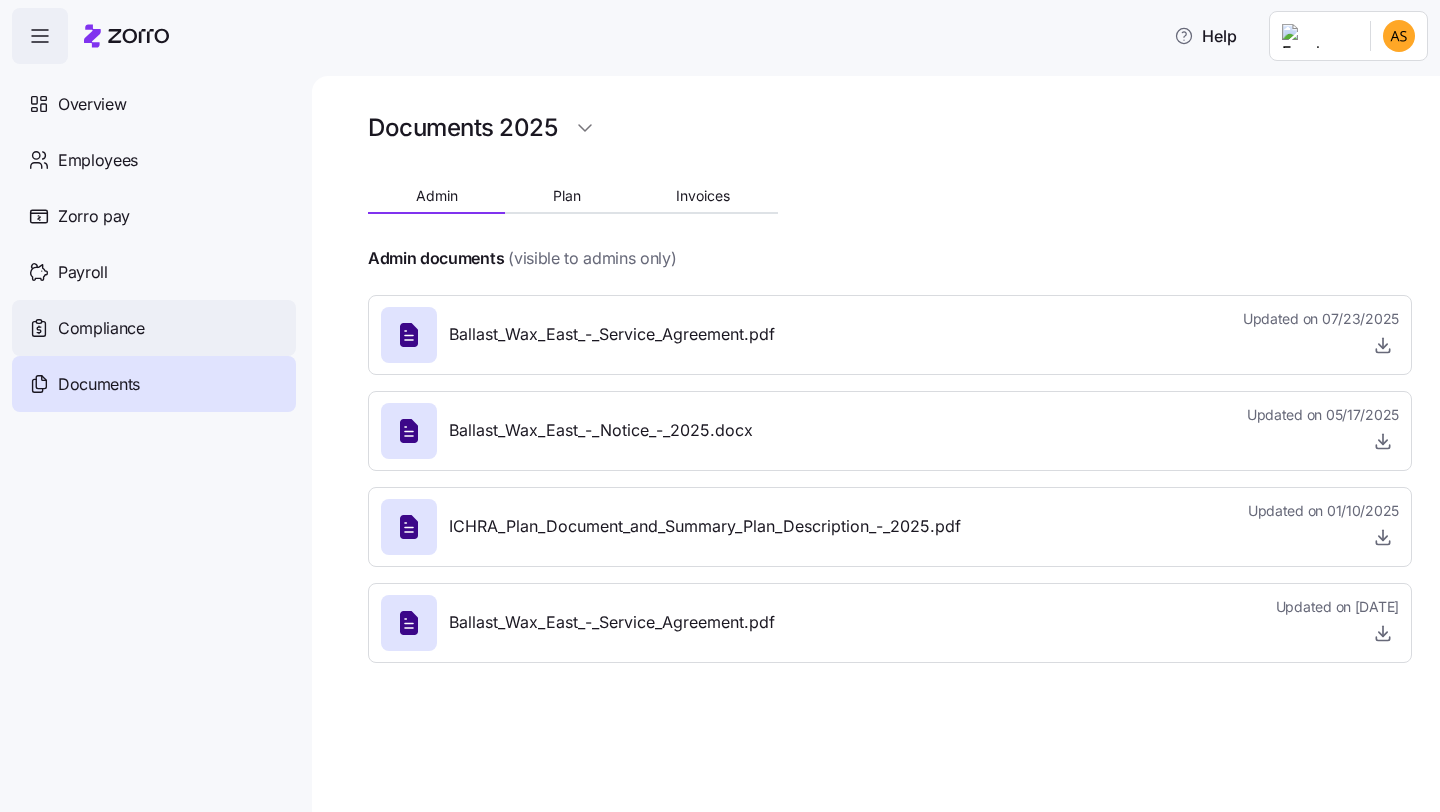 click on "Compliance" at bounding box center [101, 328] 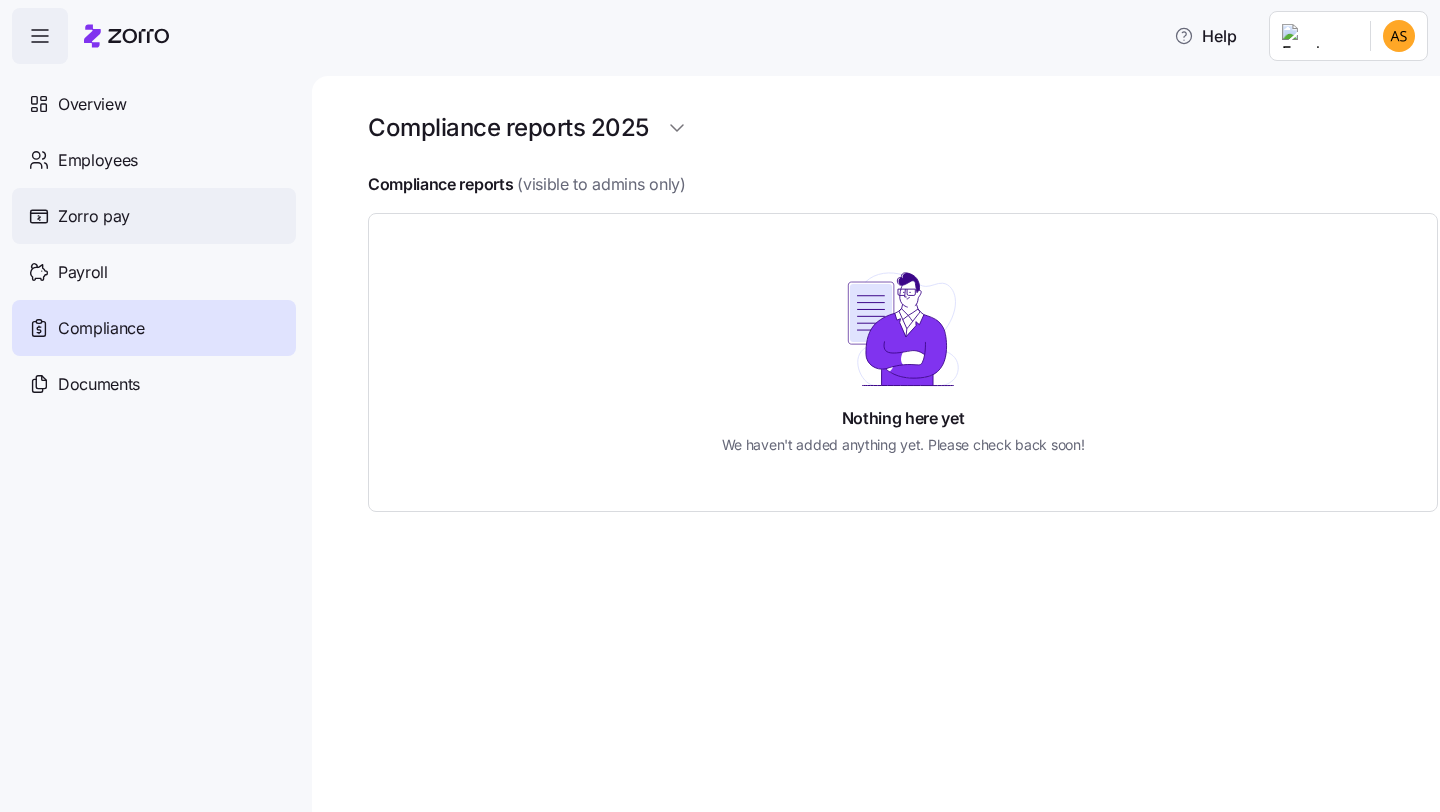 click on "Zorro pay" at bounding box center [154, 216] 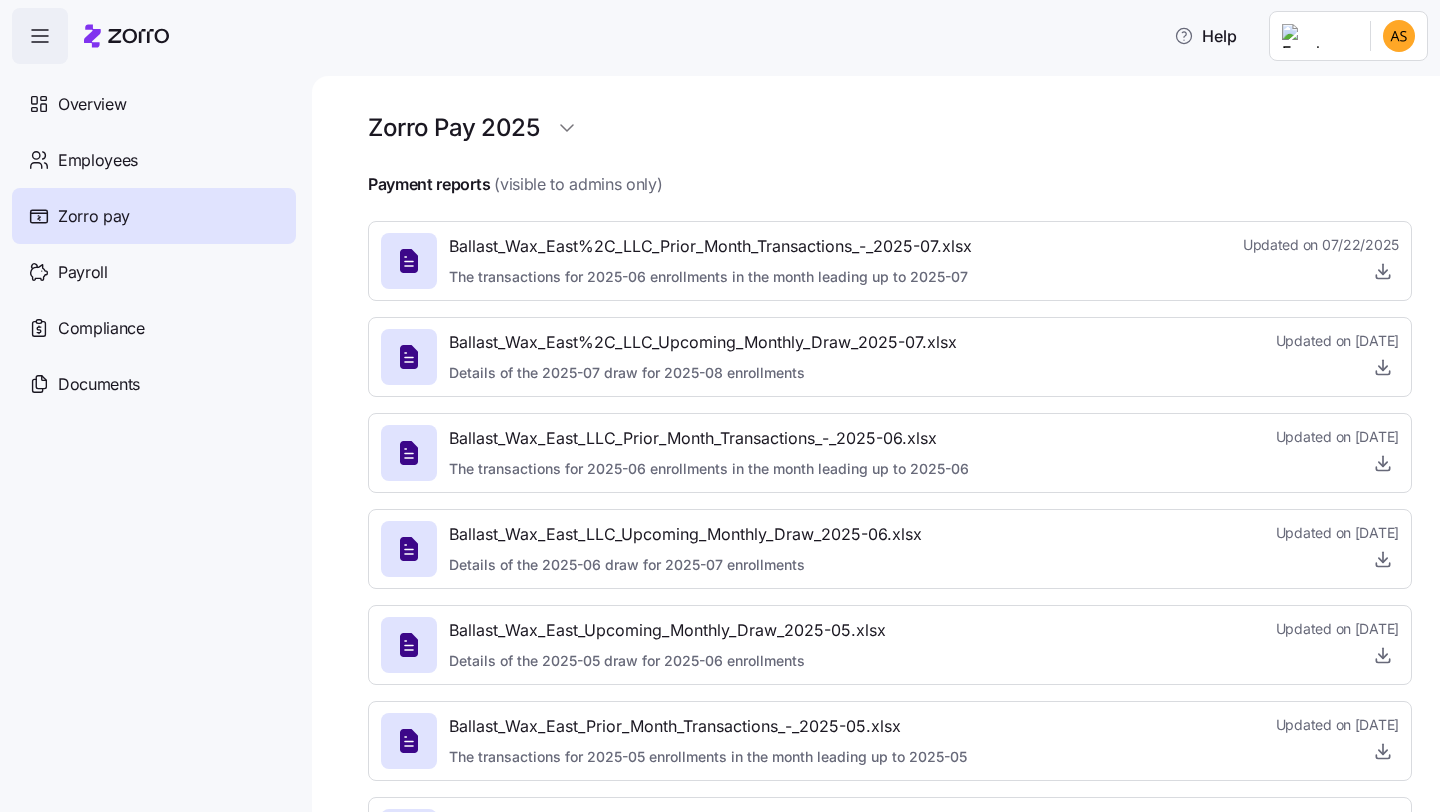 click on "Employees" at bounding box center (98, 160) 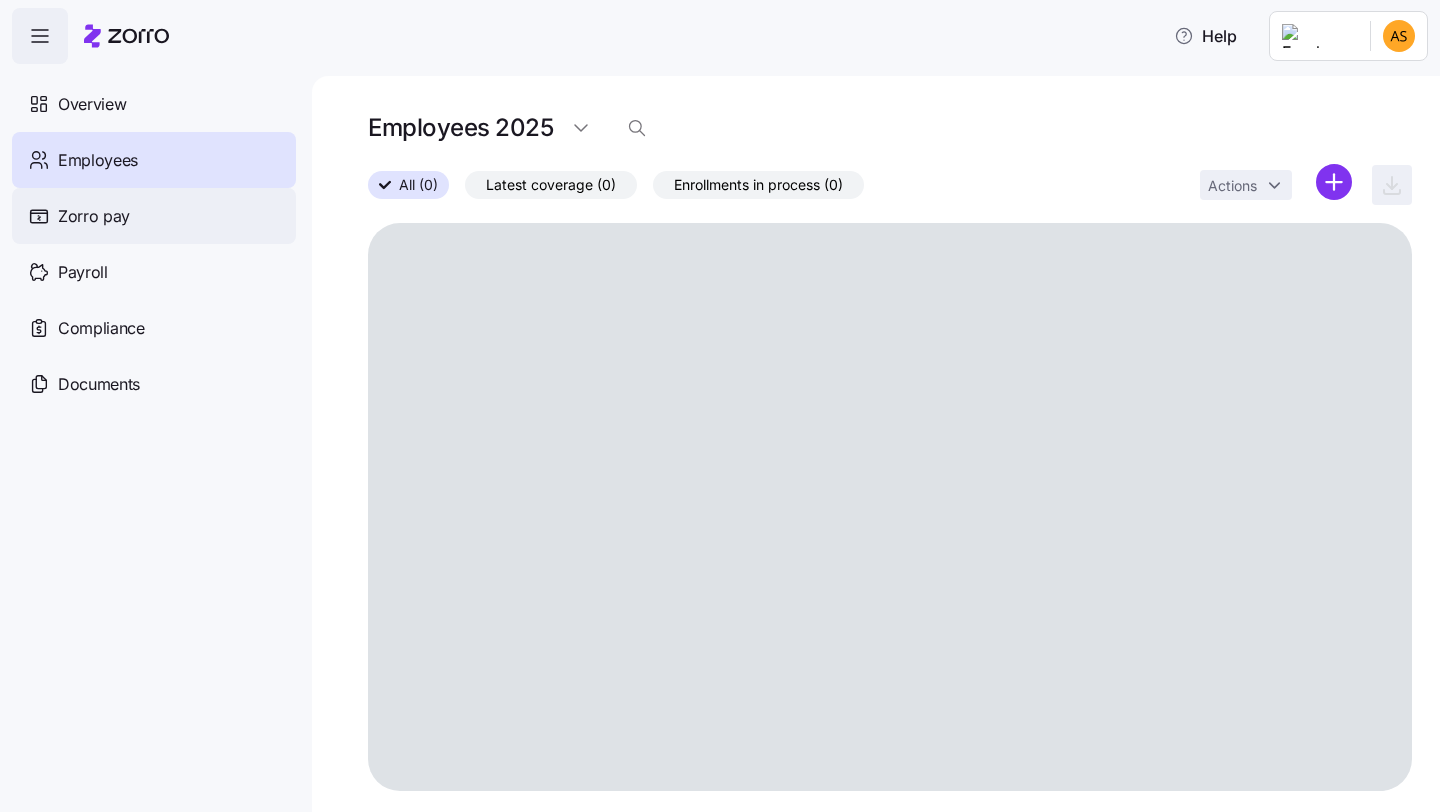 click on "Zorro pay" at bounding box center [154, 216] 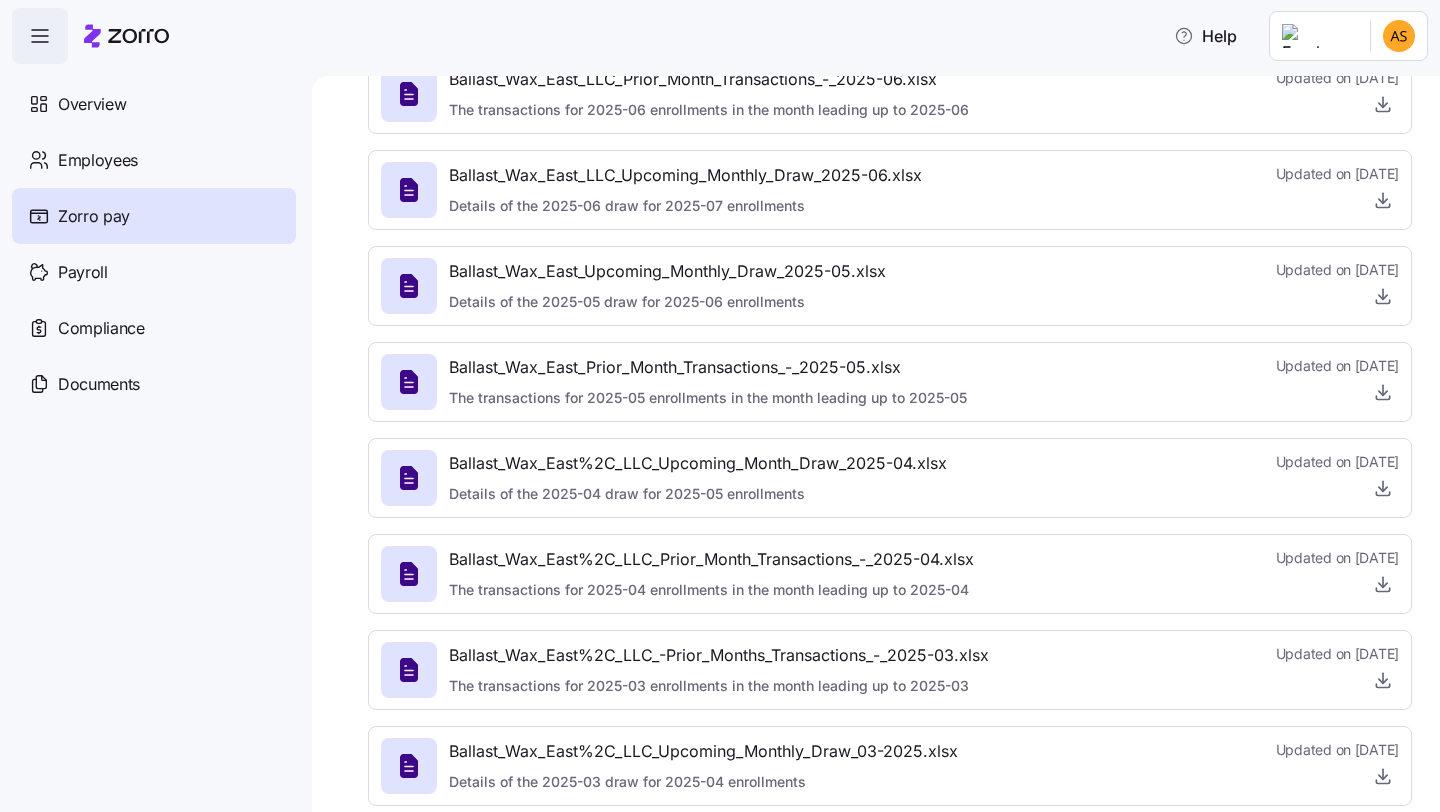 scroll, scrollTop: 372, scrollLeft: 0, axis: vertical 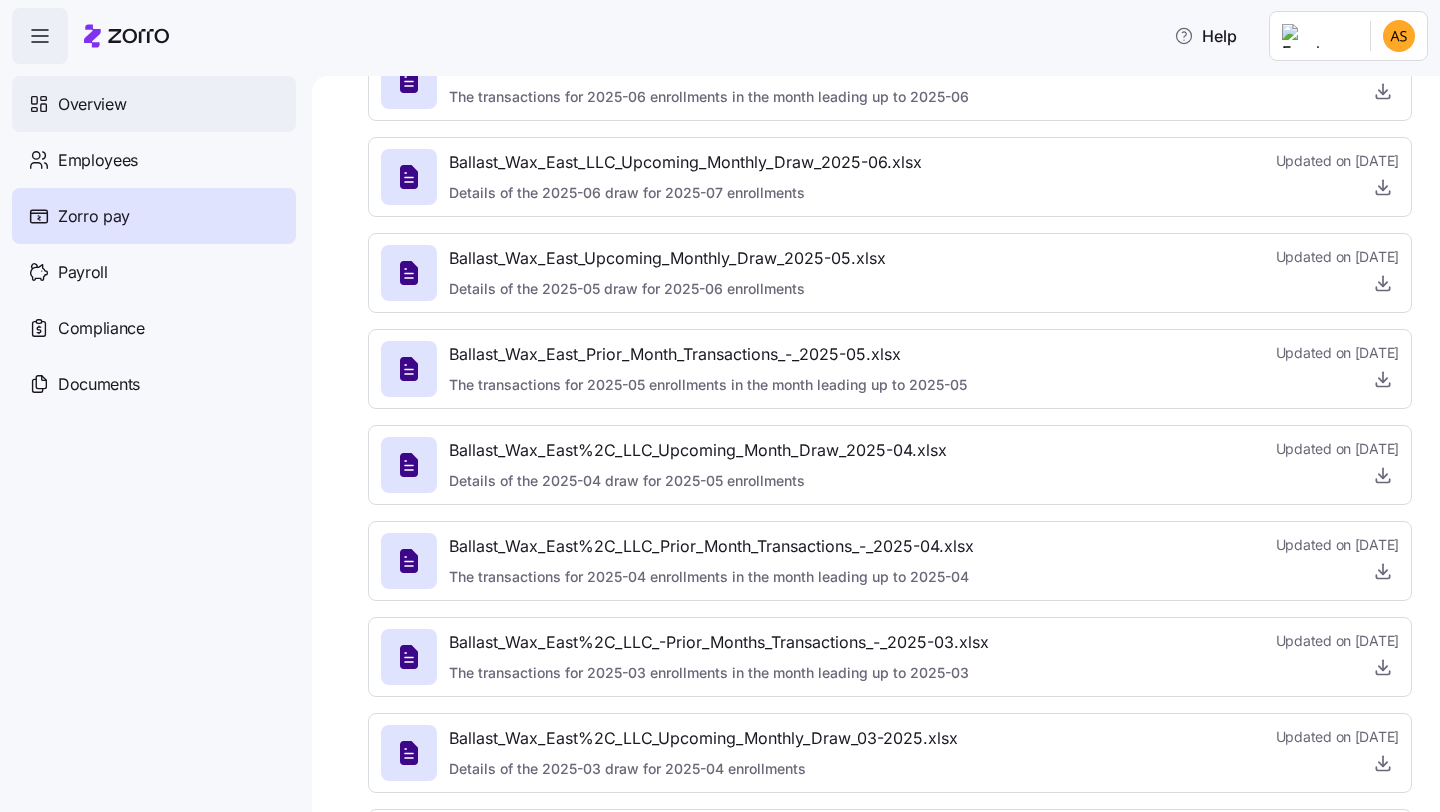 click on "Overview" at bounding box center (154, 104) 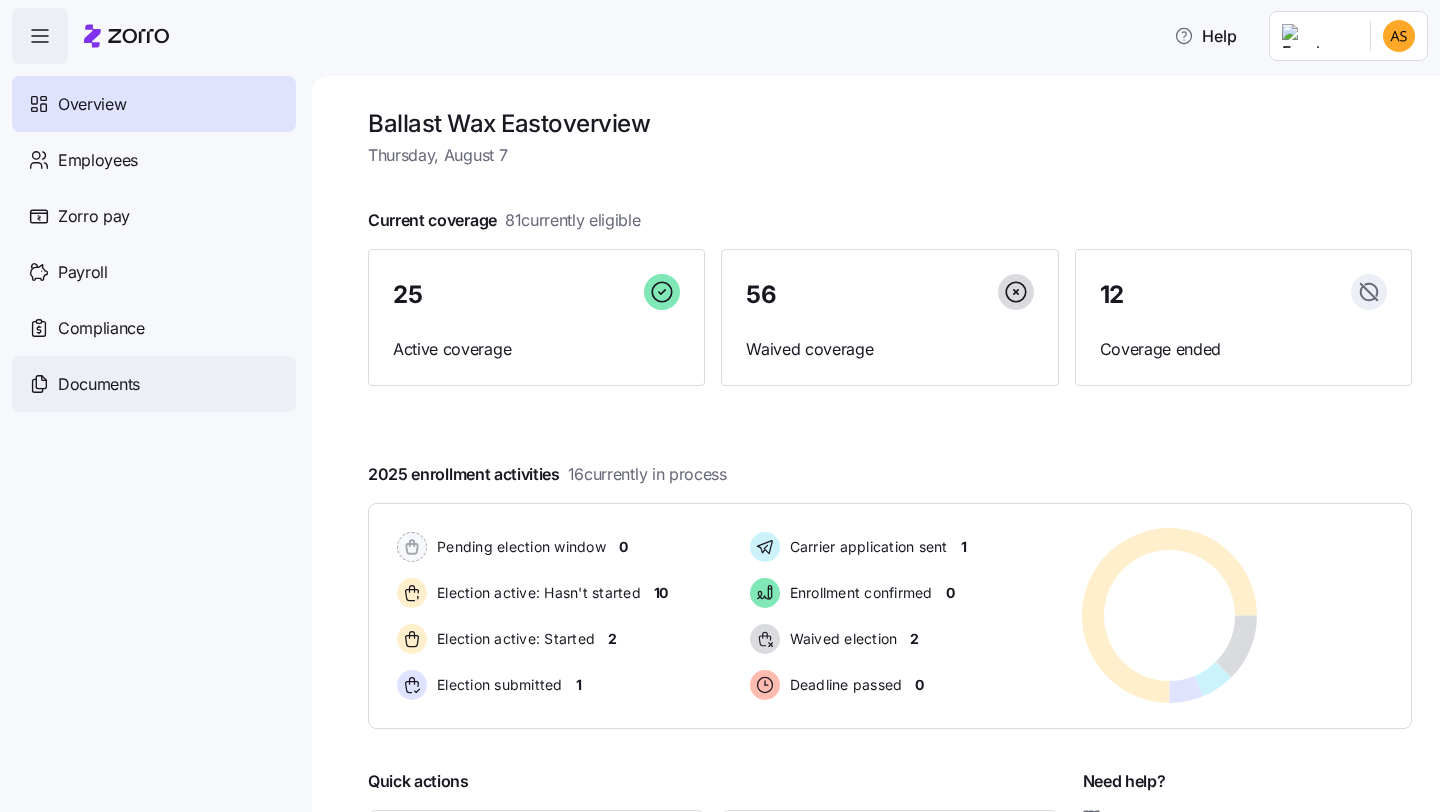 click on "Documents" at bounding box center (99, 384) 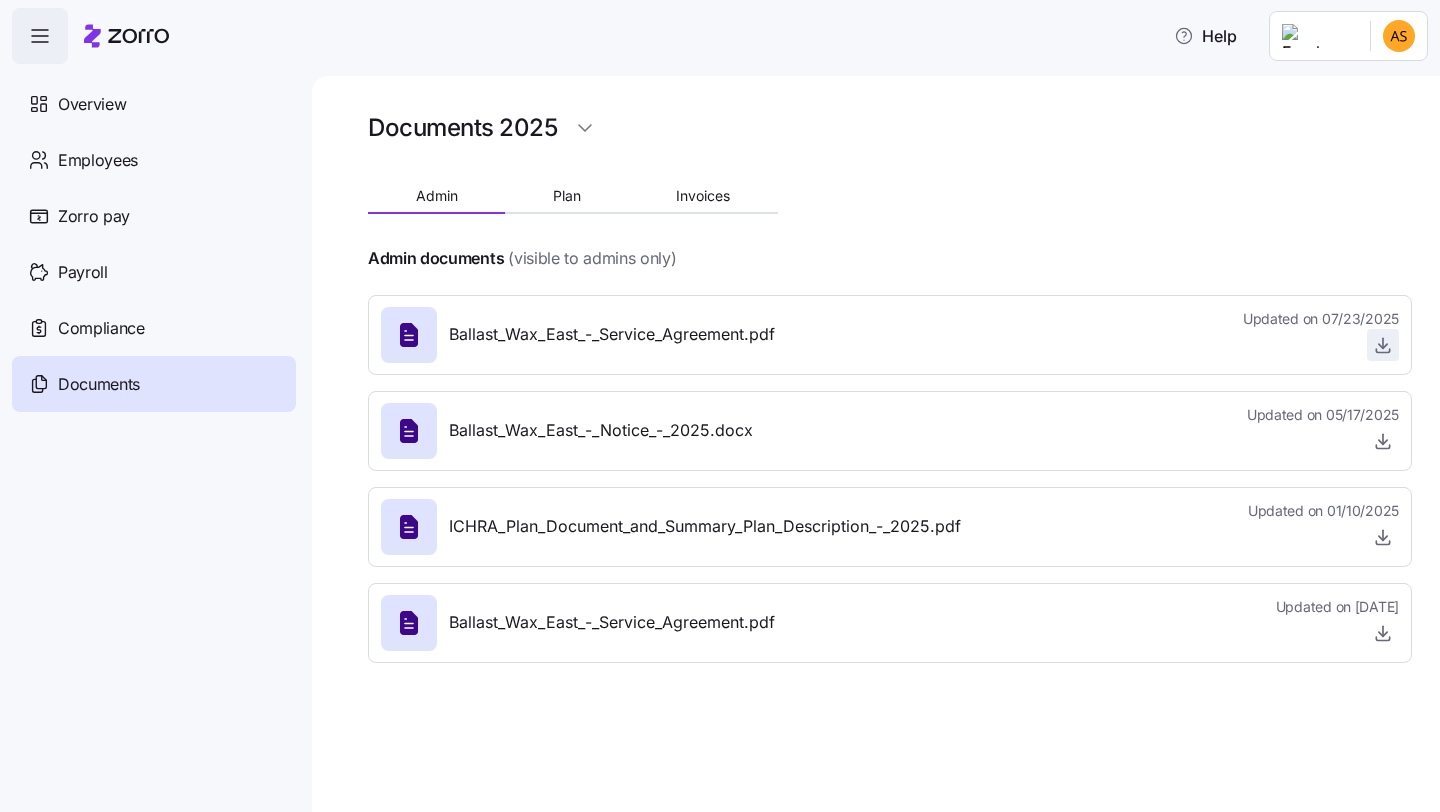 click 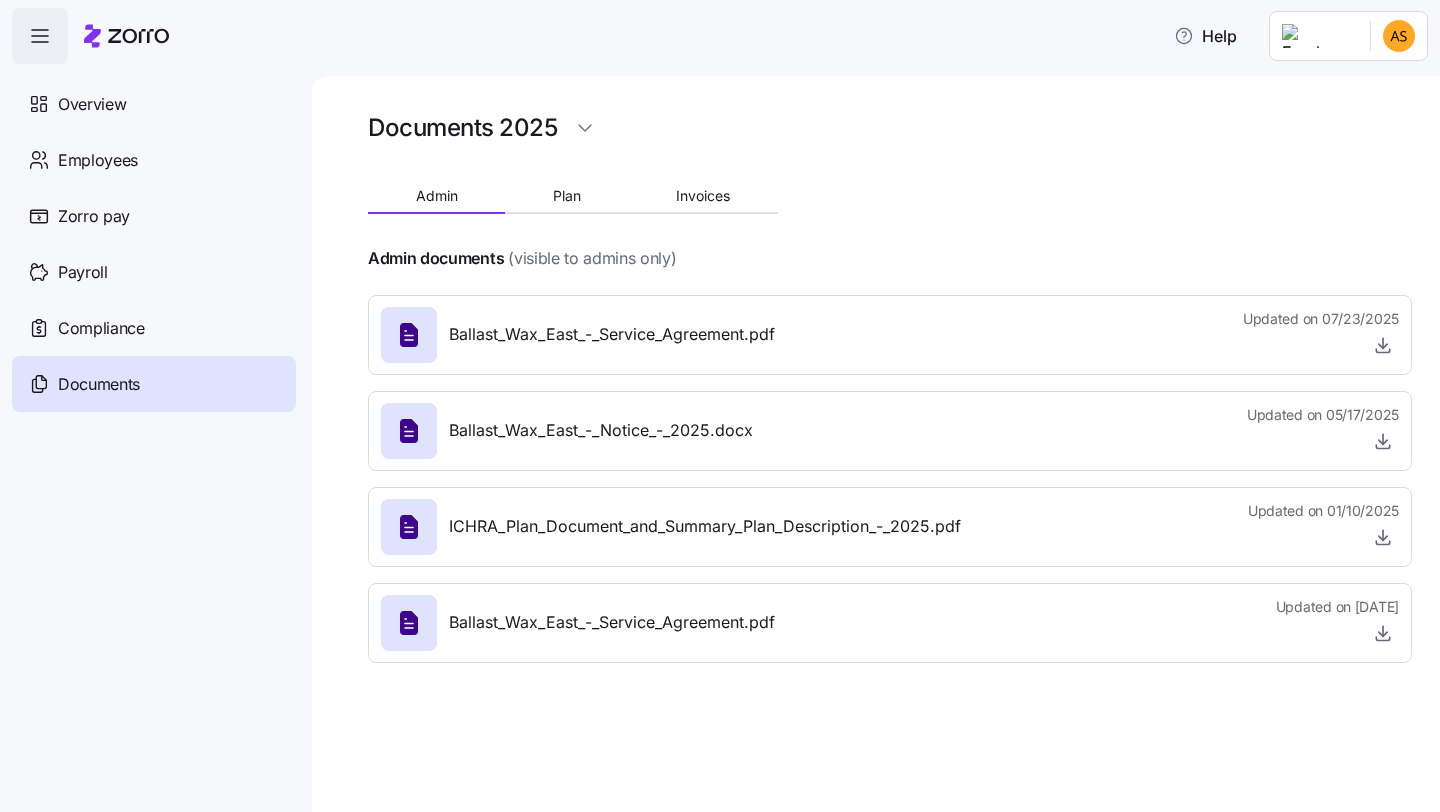 click on "Help Overview Employees Zorro pay Payroll Compliance Documents Documents 2025 Admin Plan Invoices Admin documents (visible to admins only) Ballast_Wax_East - Service Agreement.pdf Updated on [DATE] Ballast_Wax_East - Notice - 2025.docx Updated on [DATE] ICHRA_Plan_Document_and_Summary_Plan_Description - 2025.pdf Updated on [DATE] Ballast_Wax_East - Service Agreement.pdf Updated on [DATE] Documents" at bounding box center [720, 400] 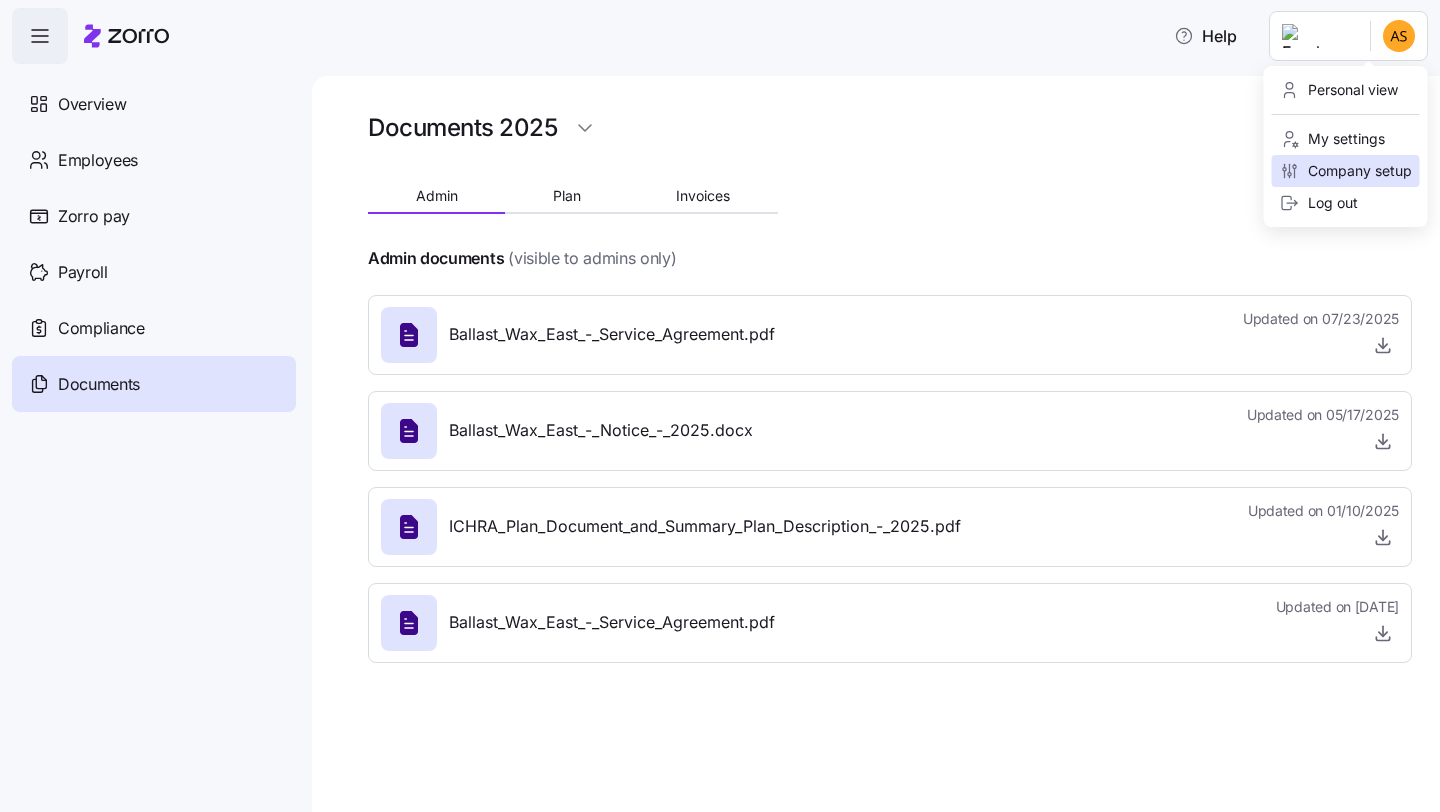 click on "Company setup" at bounding box center [1346, 171] 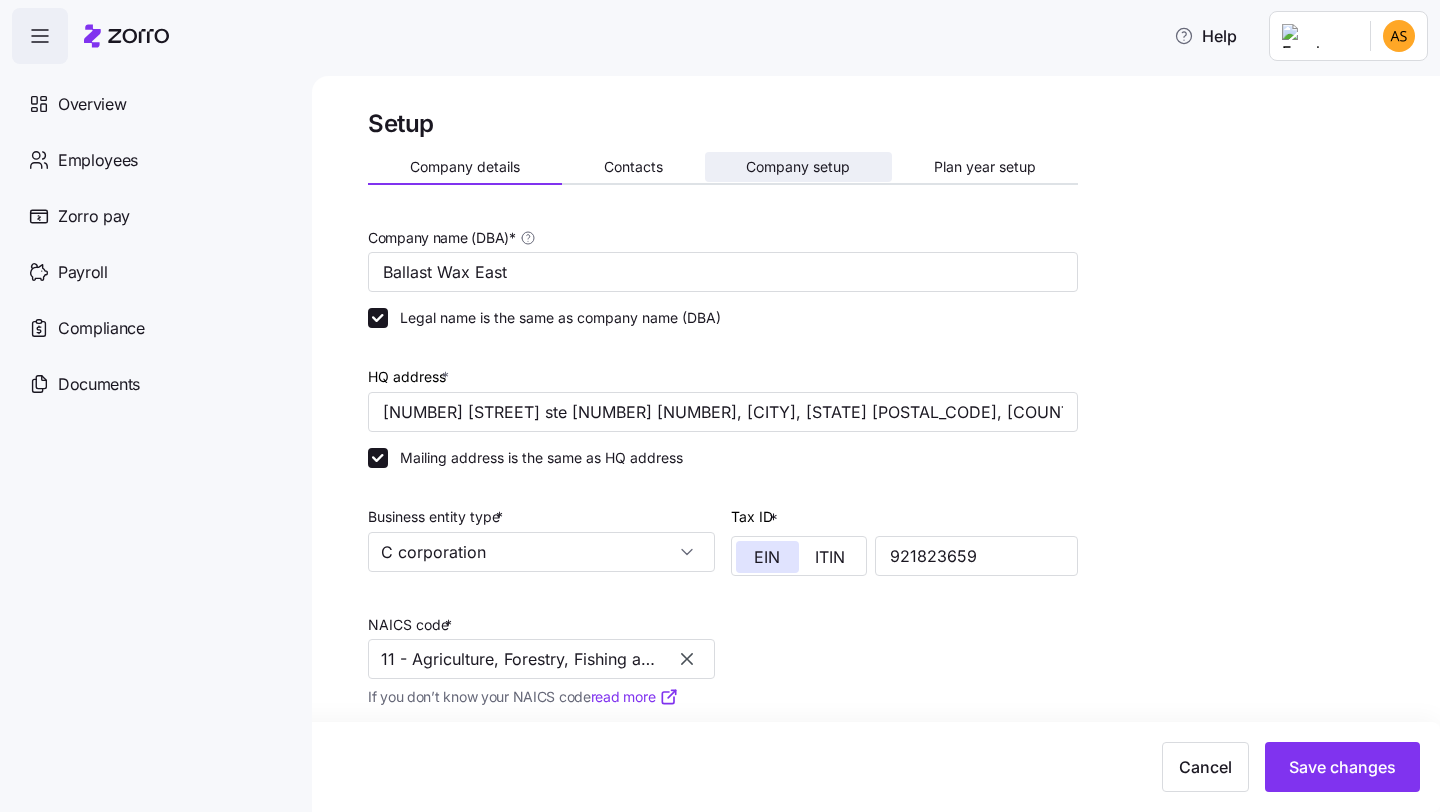 click on "Company setup" at bounding box center [798, 167] 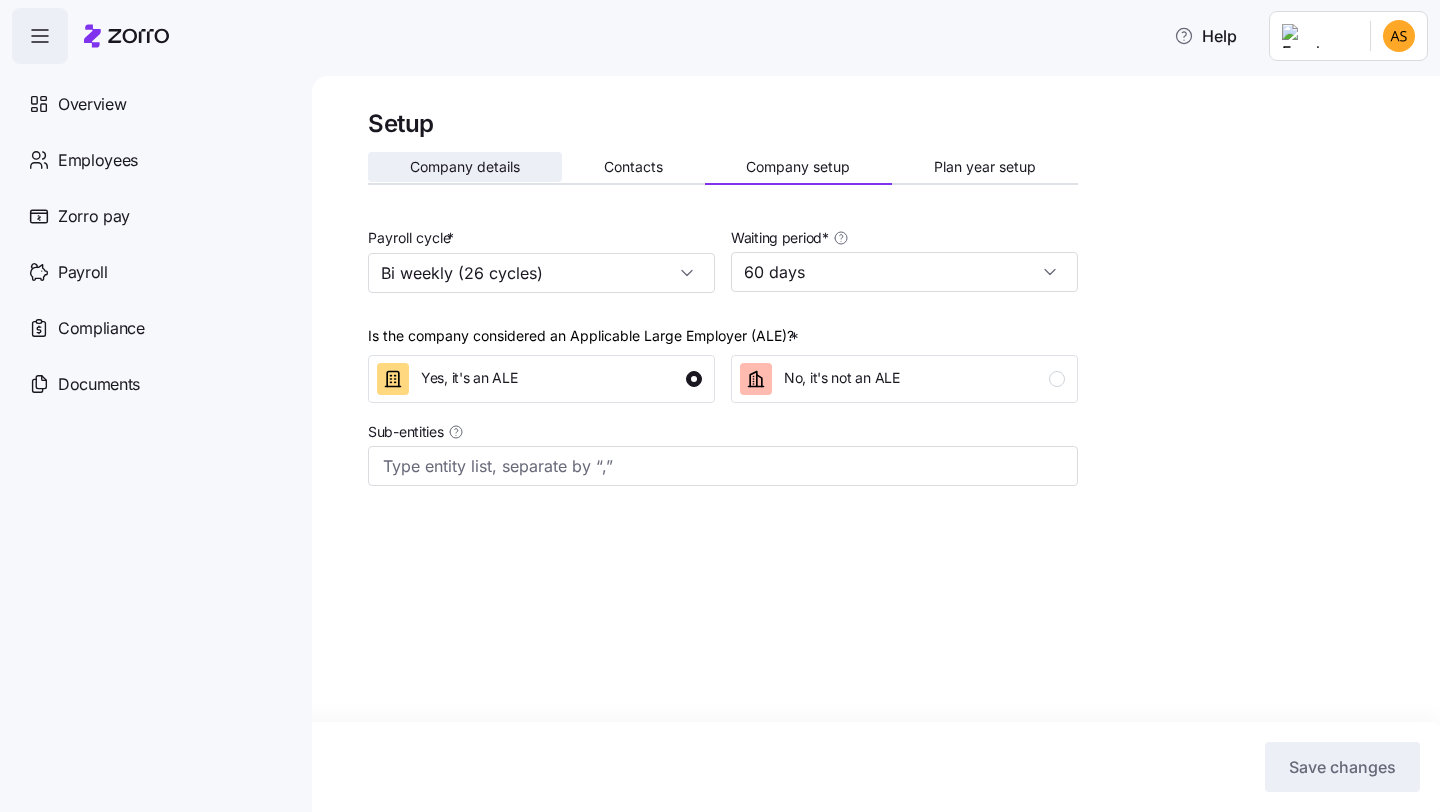 click on "Company details" at bounding box center (465, 167) 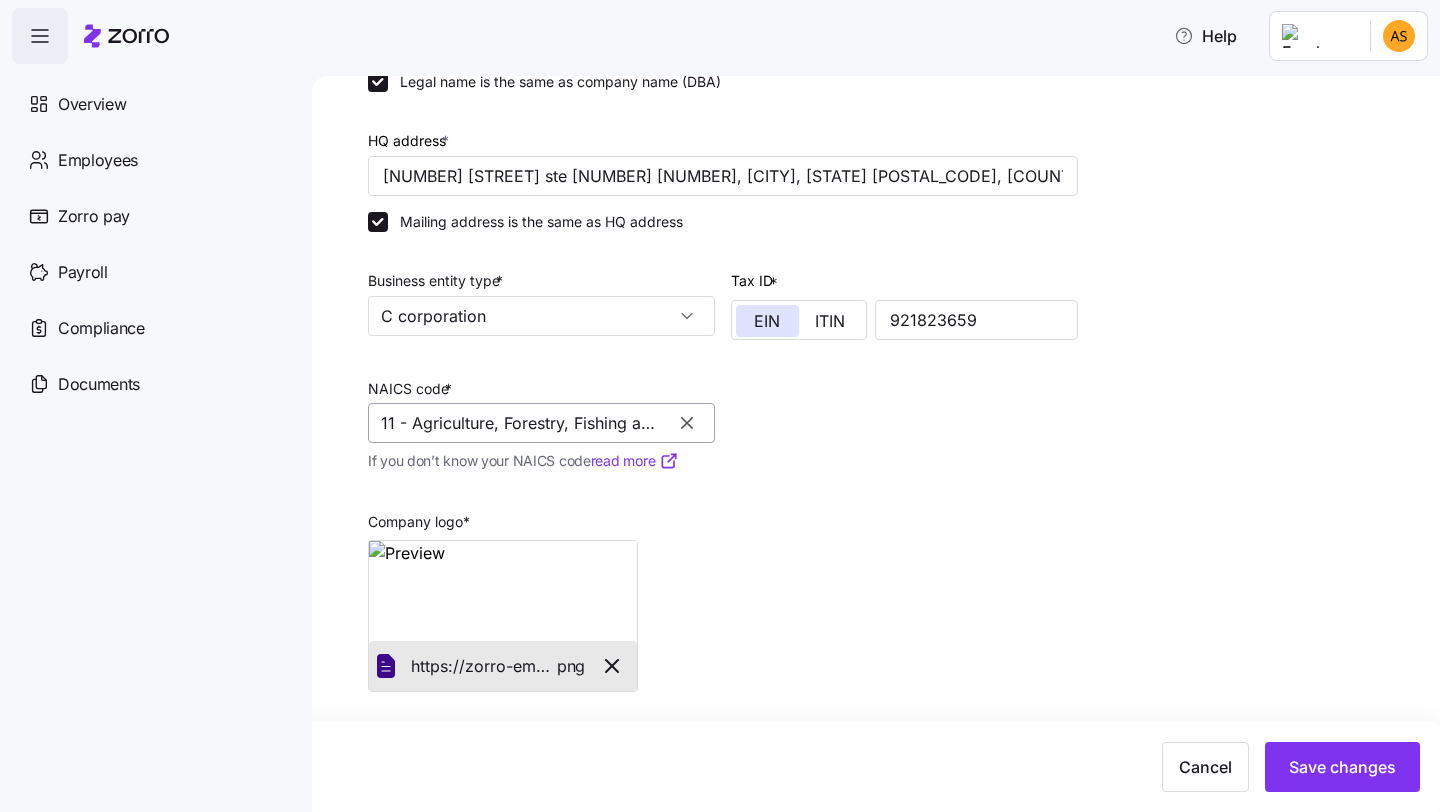 scroll, scrollTop: 0, scrollLeft: 0, axis: both 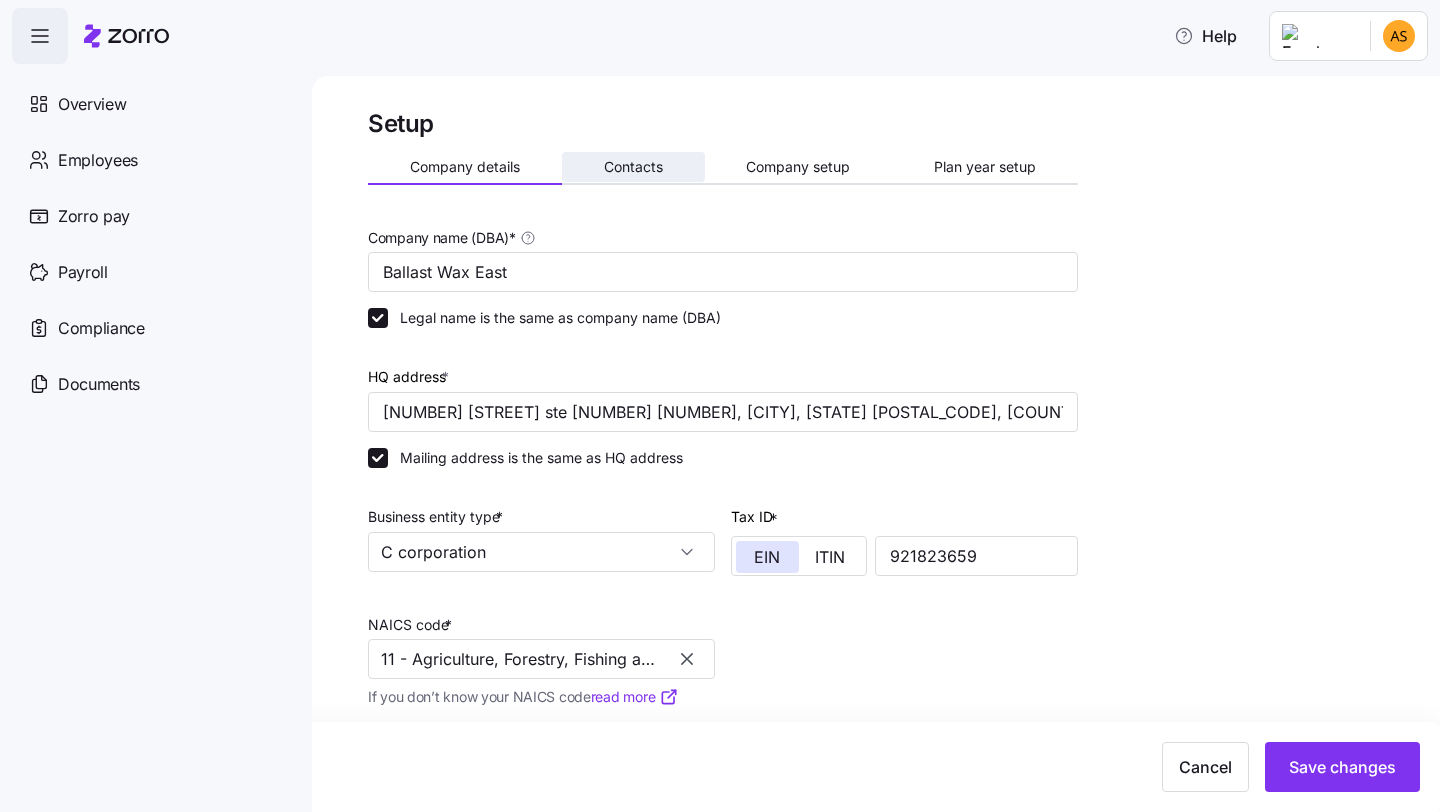click on "Contacts" at bounding box center (633, 167) 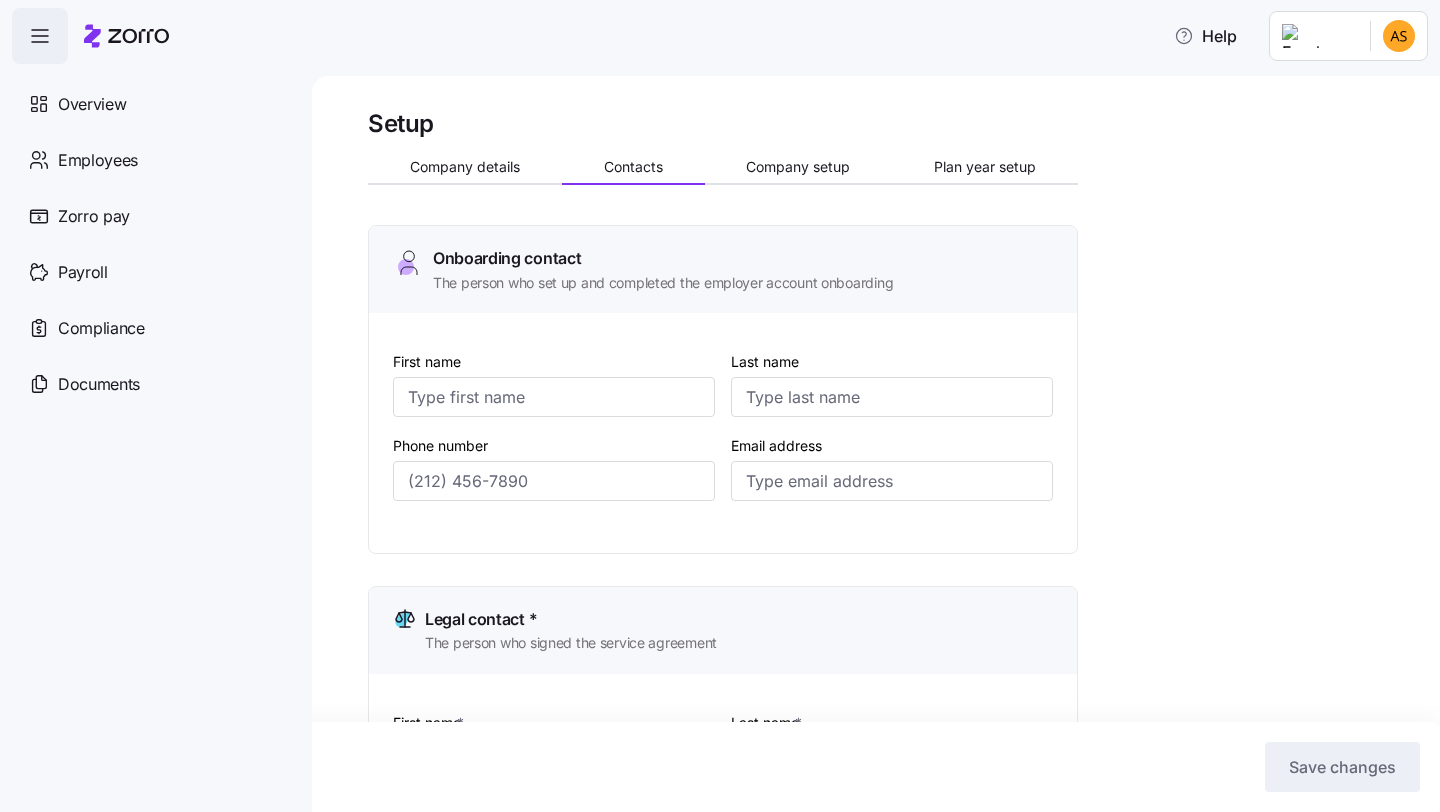 type on "[FIRST]" 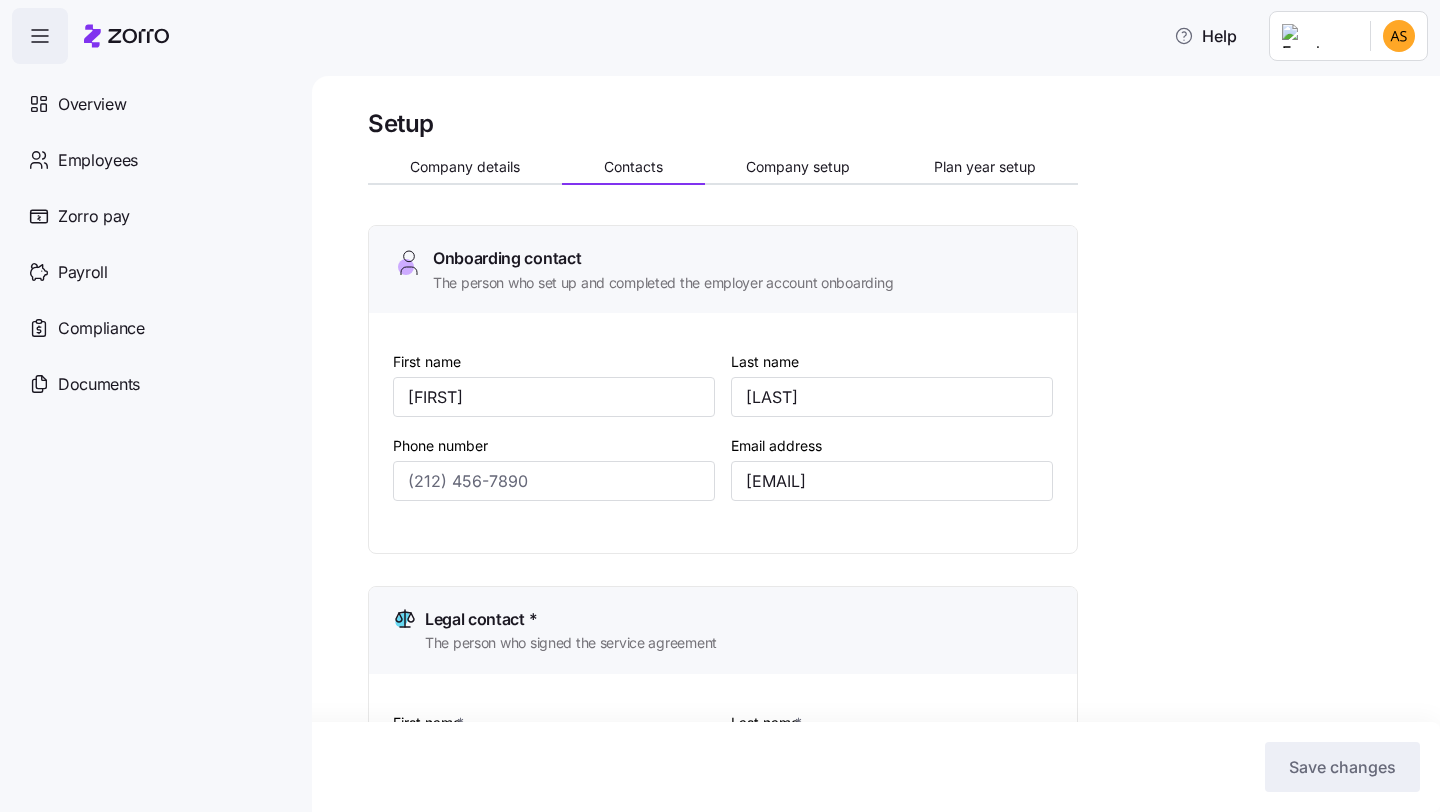 type on "[PHONE]" 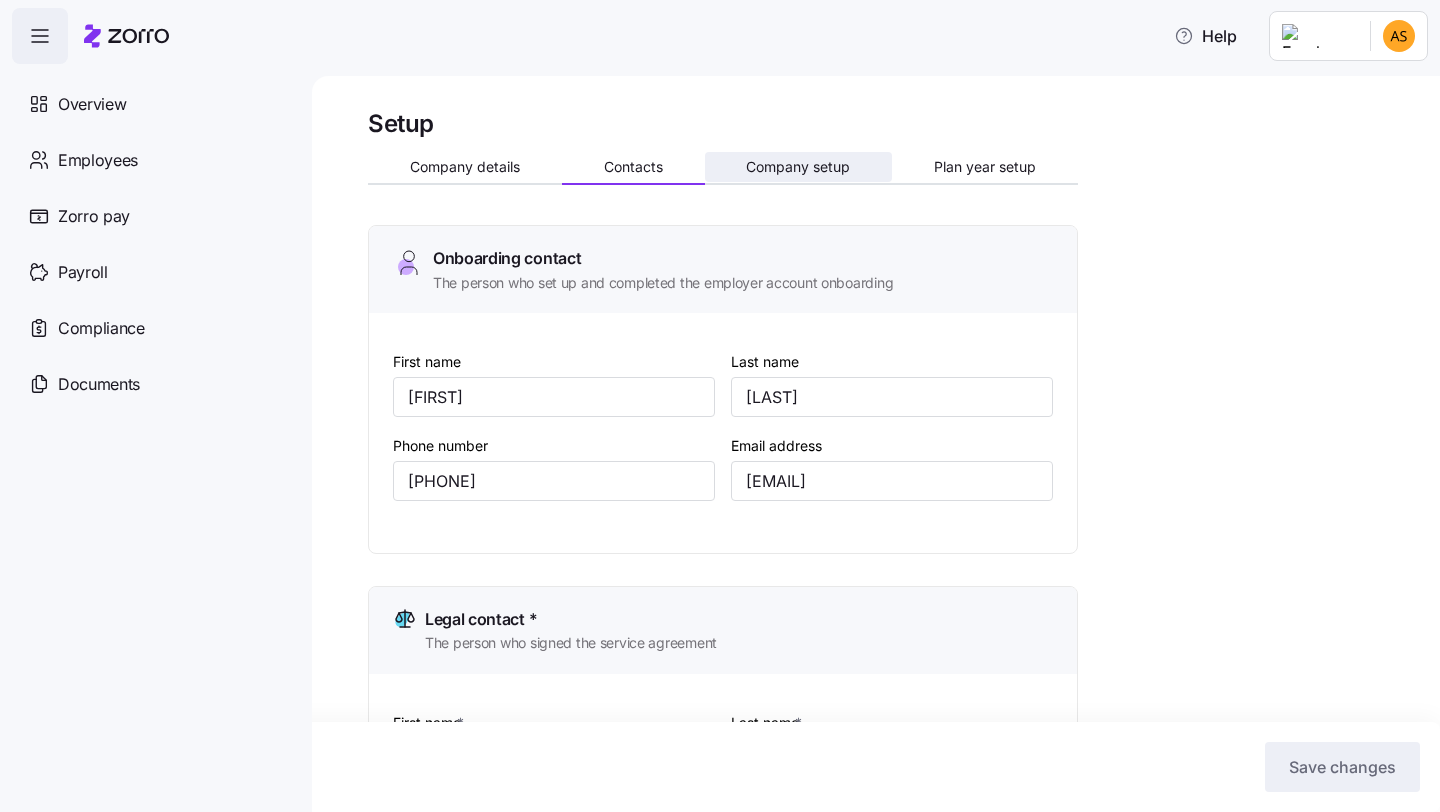 click on "Company setup" at bounding box center (798, 167) 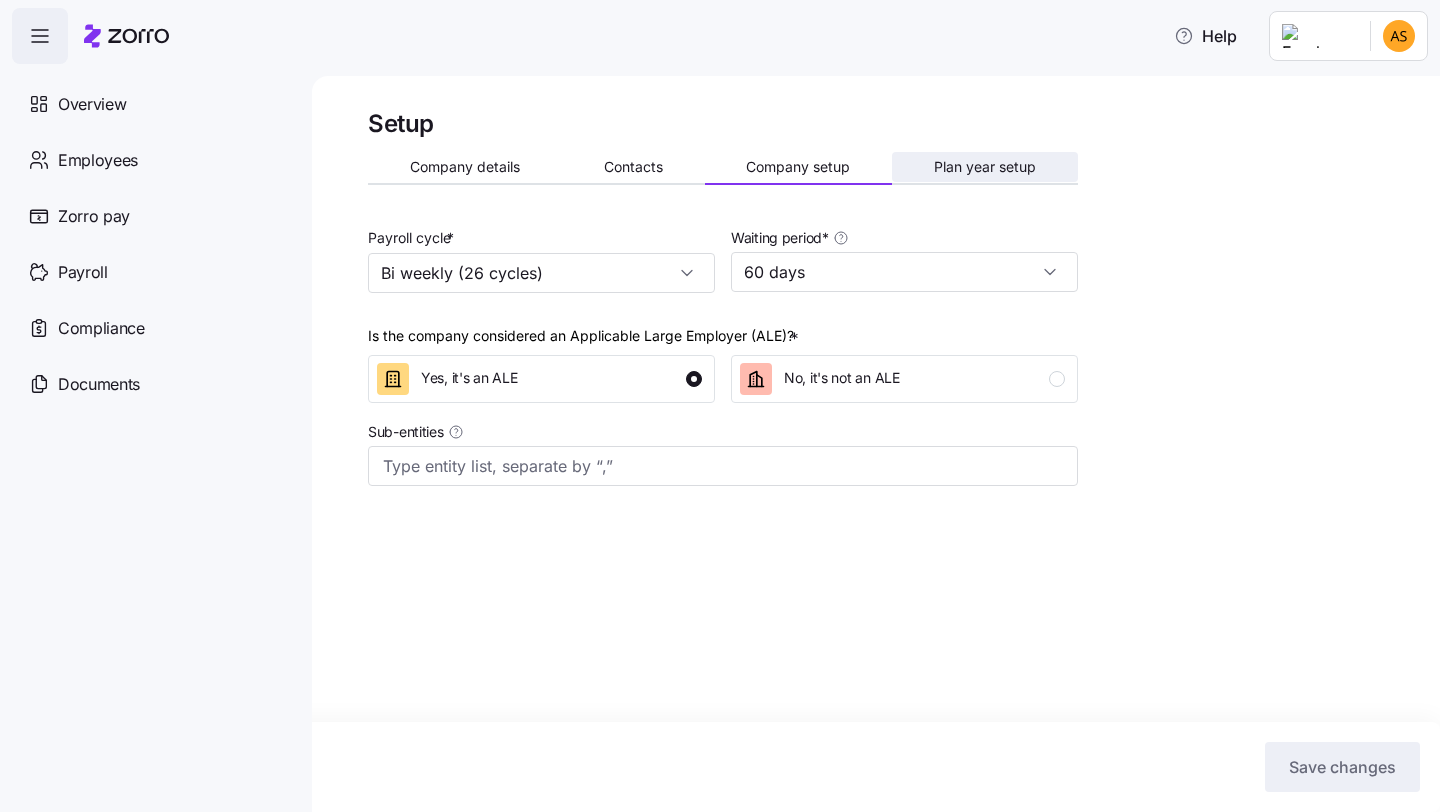 click on "Plan year setup" at bounding box center [985, 167] 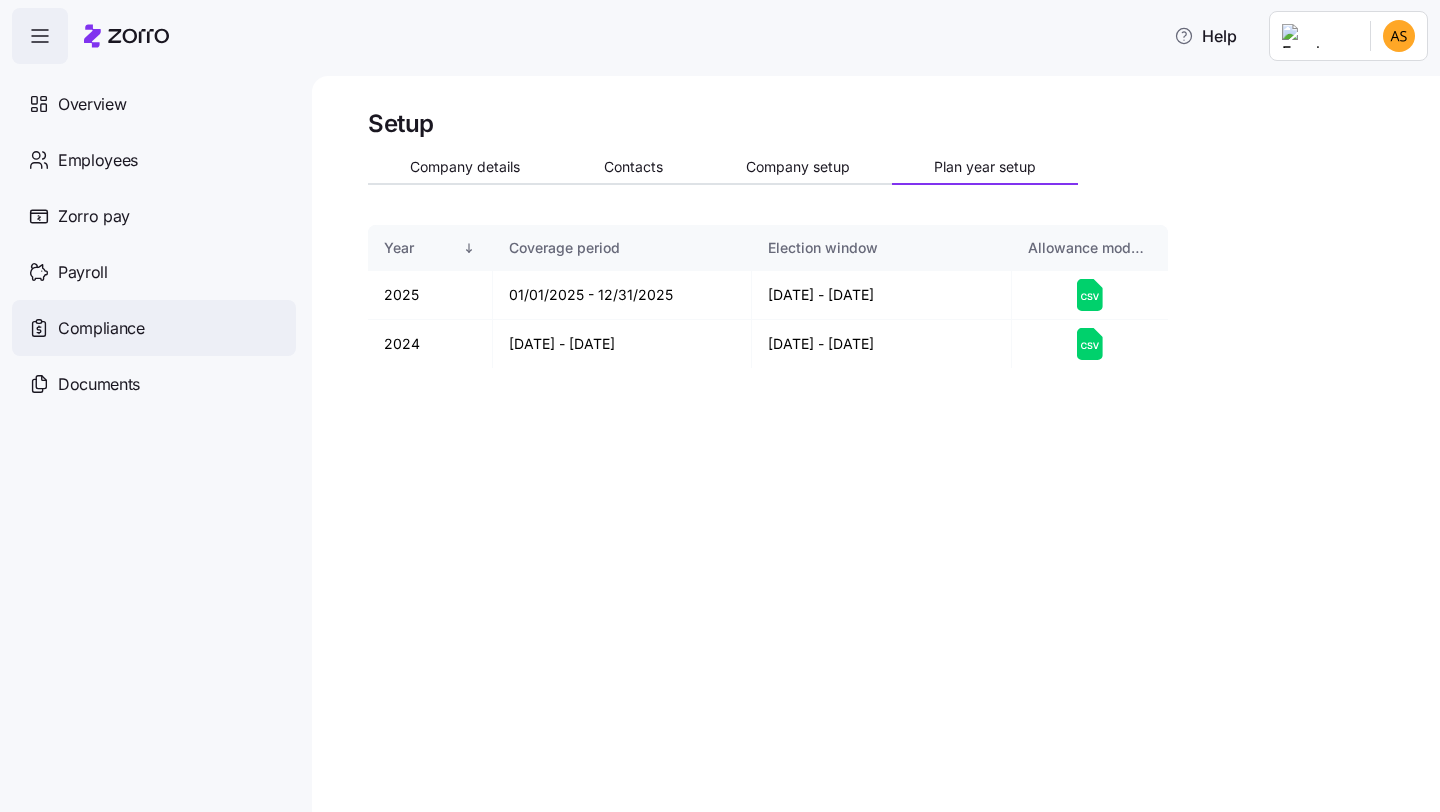 click on "Compliance" at bounding box center (154, 328) 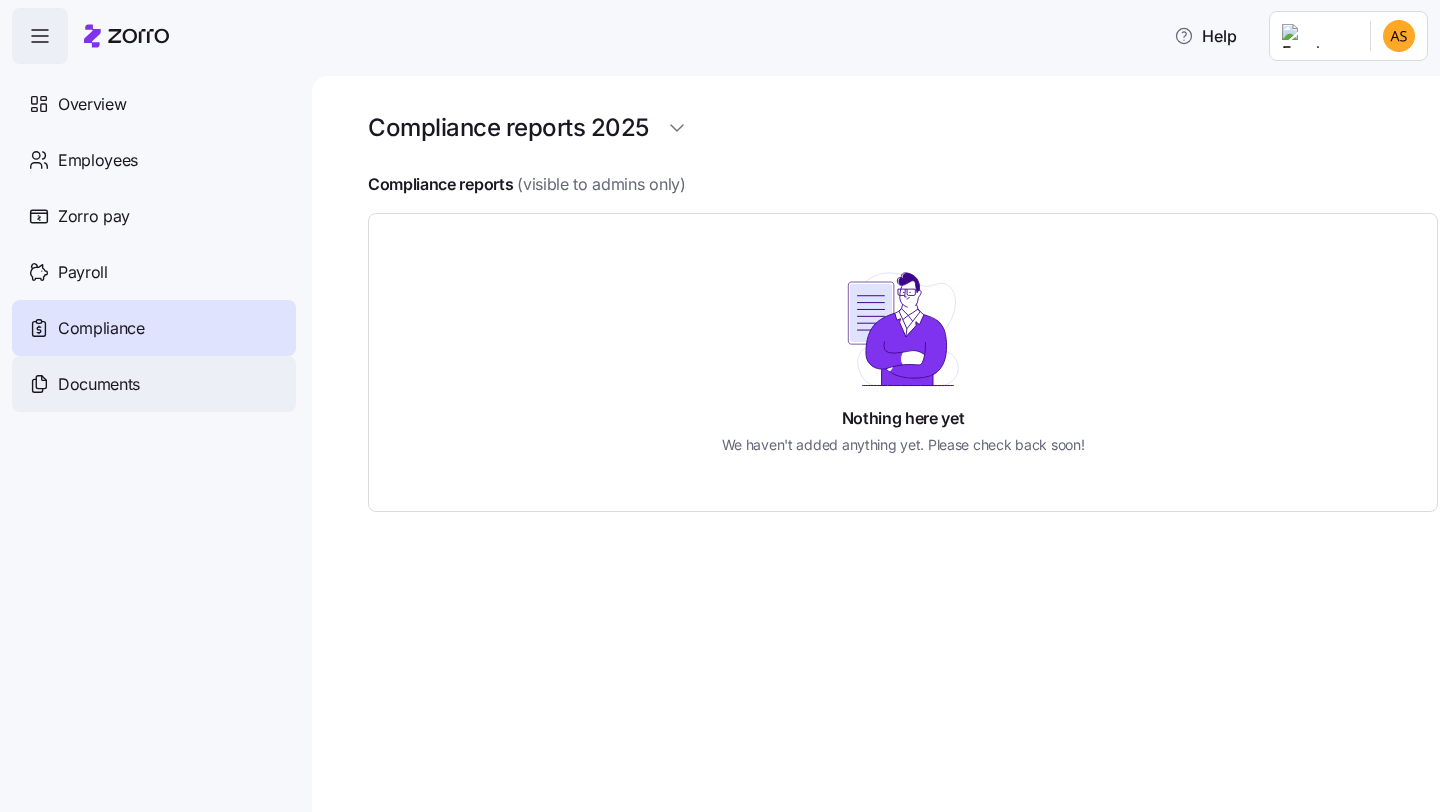 click on "Documents" at bounding box center (99, 384) 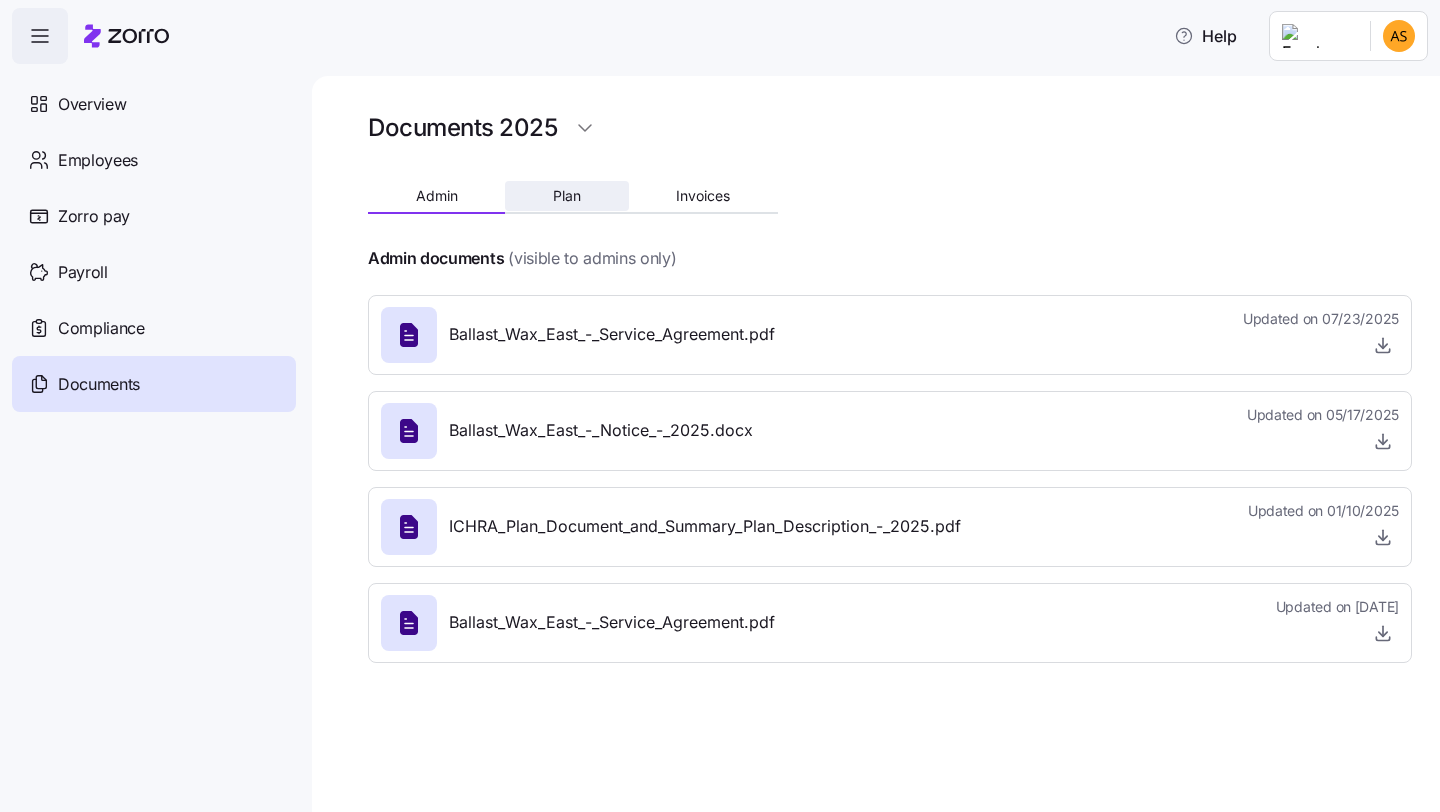 click on "Plan" at bounding box center [567, 196] 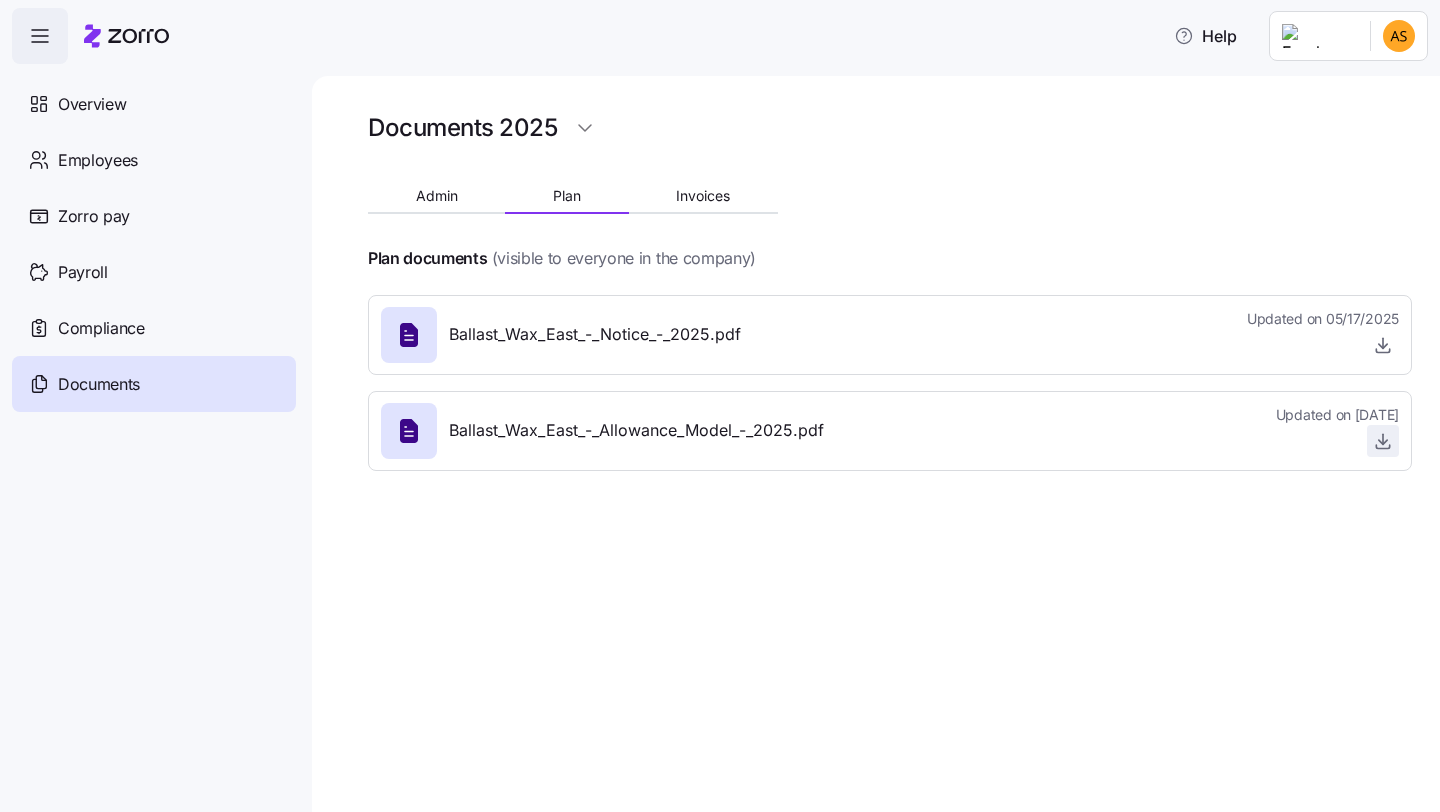 click 